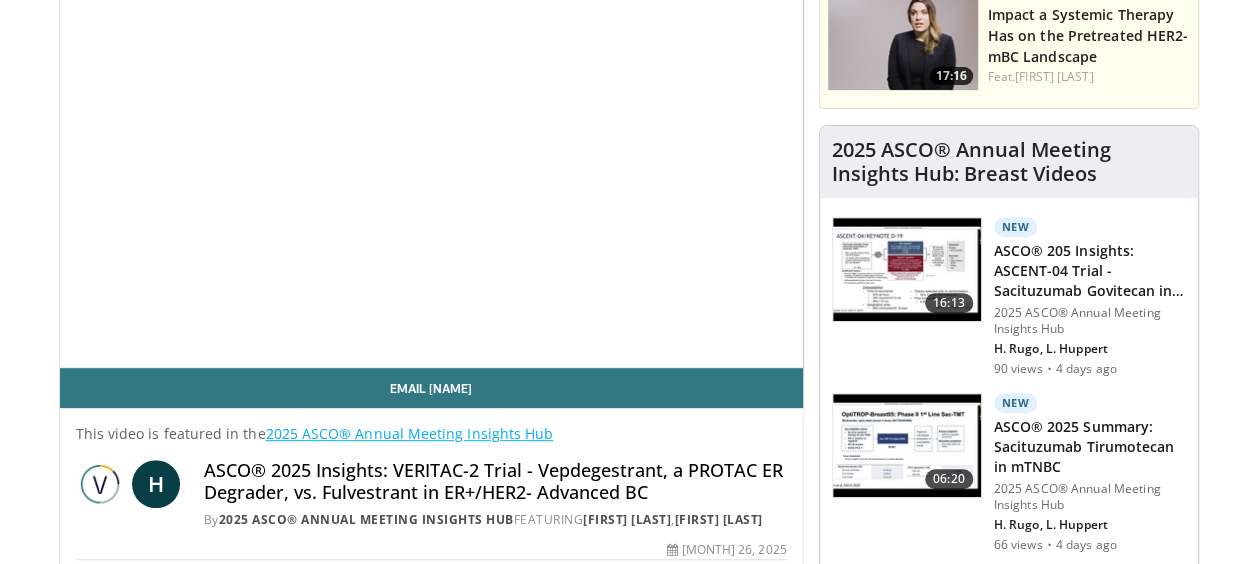 scroll, scrollTop: 320, scrollLeft: 0, axis: vertical 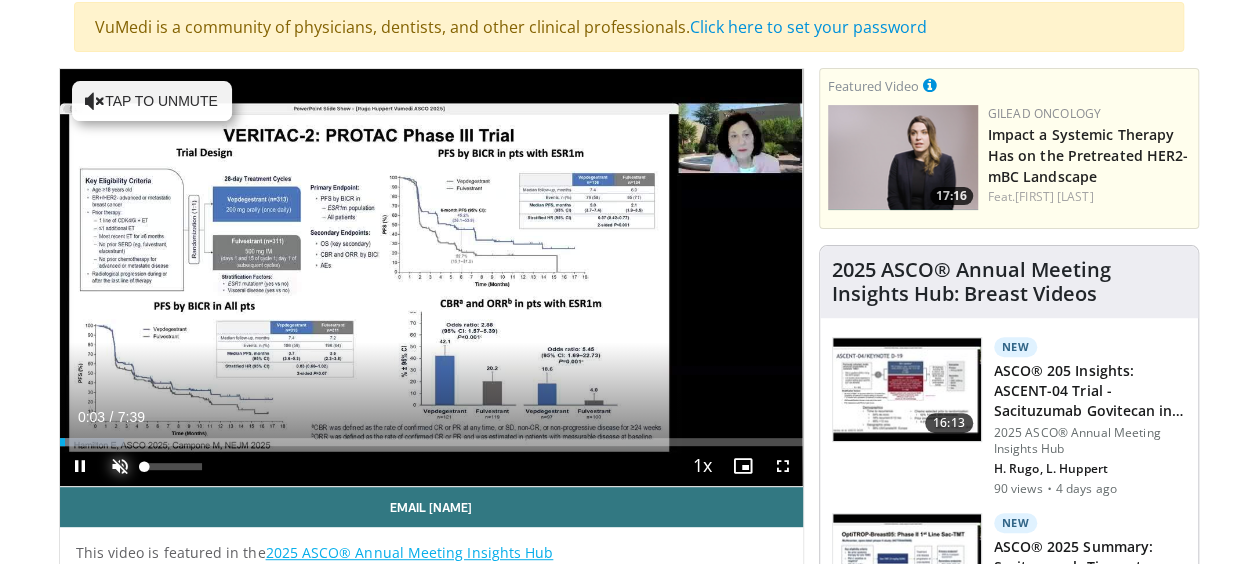 click at bounding box center (120, 466) 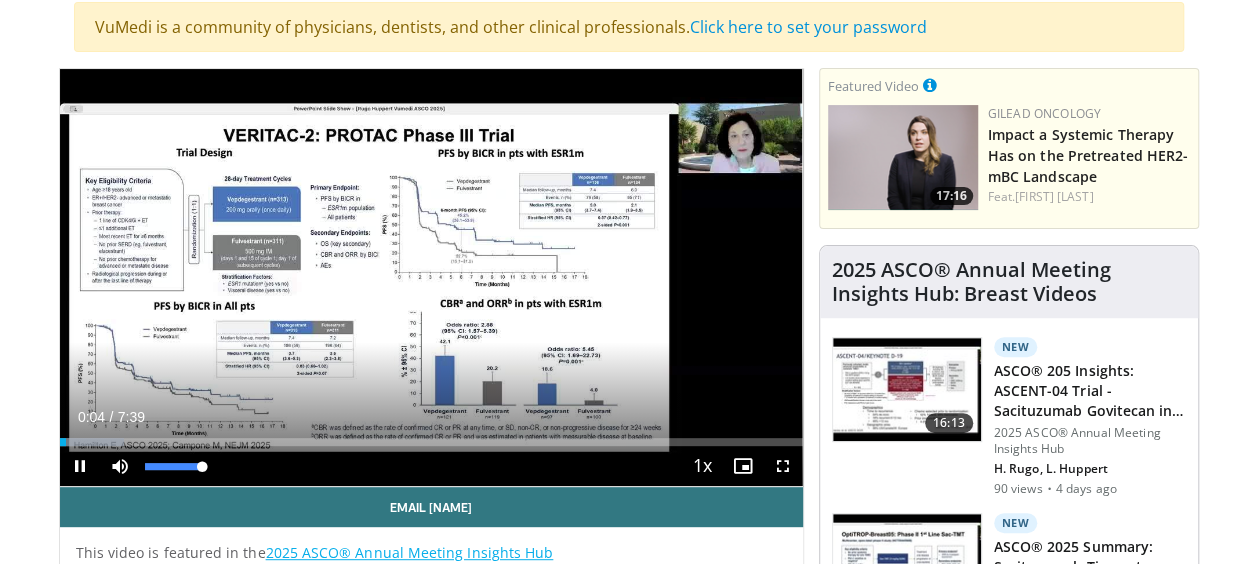 click on "**********" at bounding box center [431, 278] 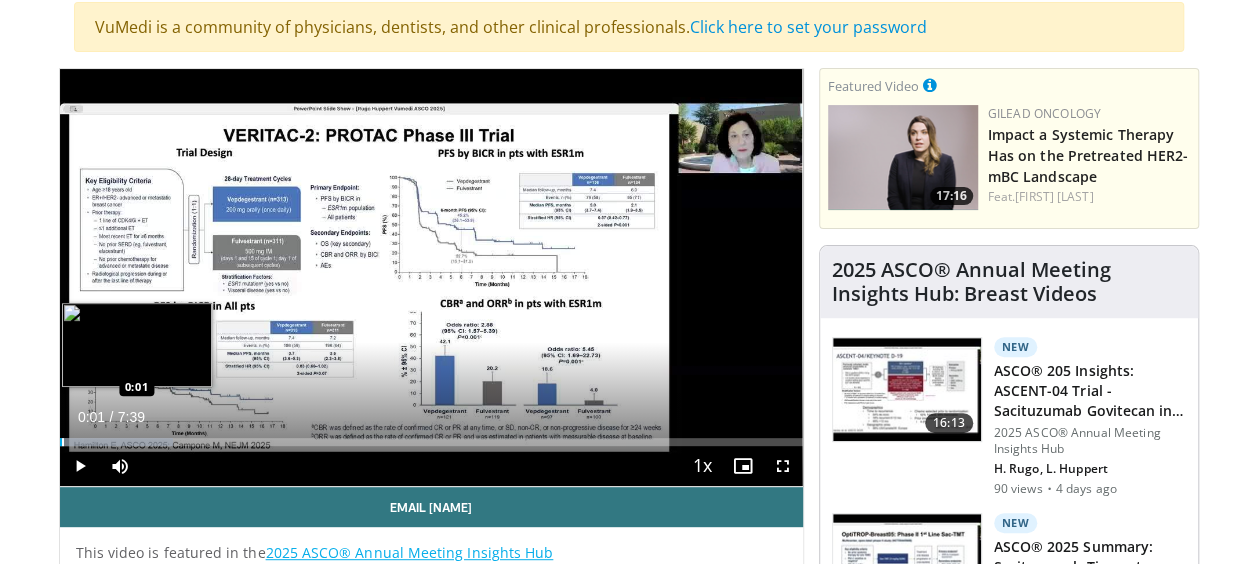 click at bounding box center [63, 442] 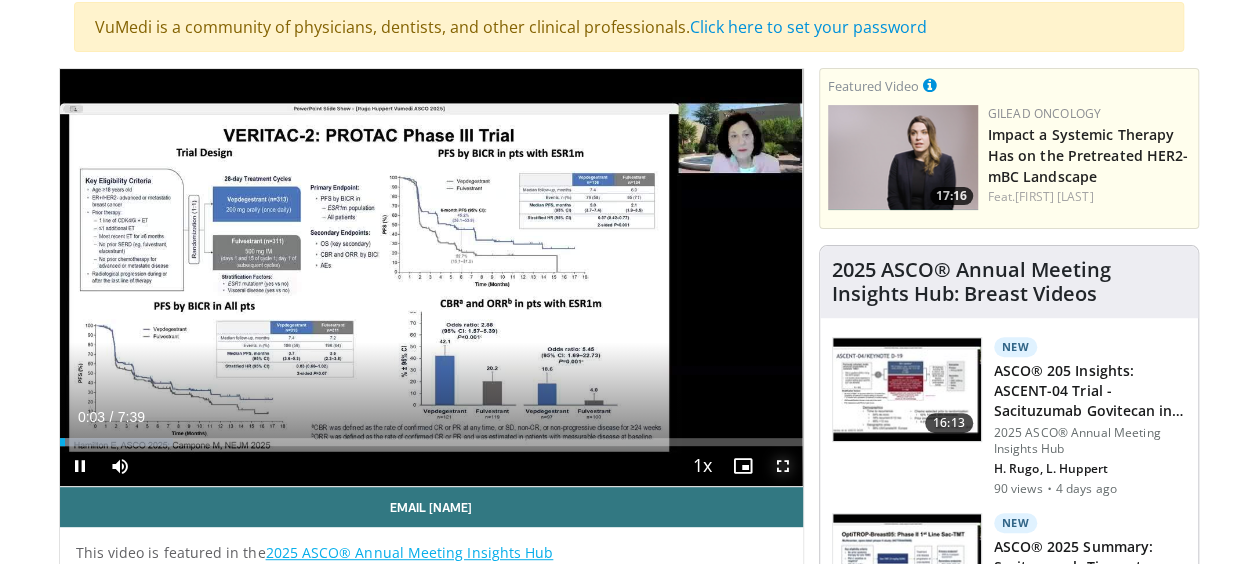 click at bounding box center (783, 466) 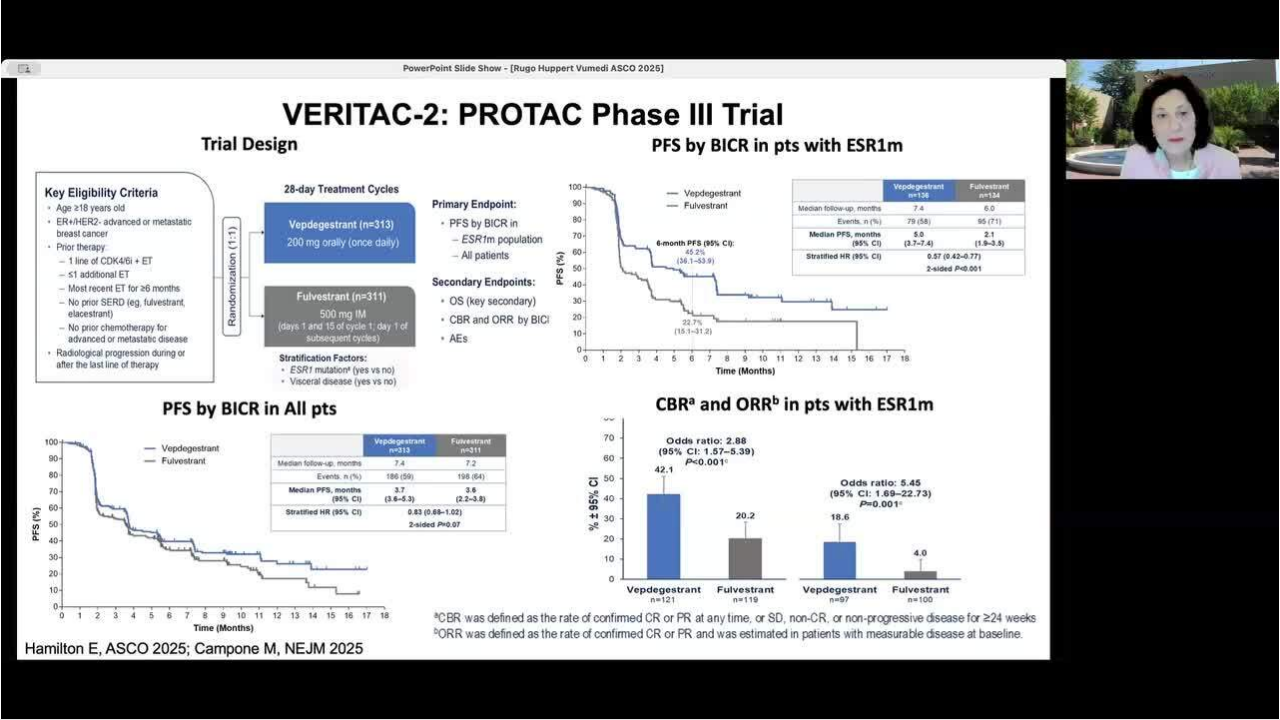 click on "**********" at bounding box center [640, 360] 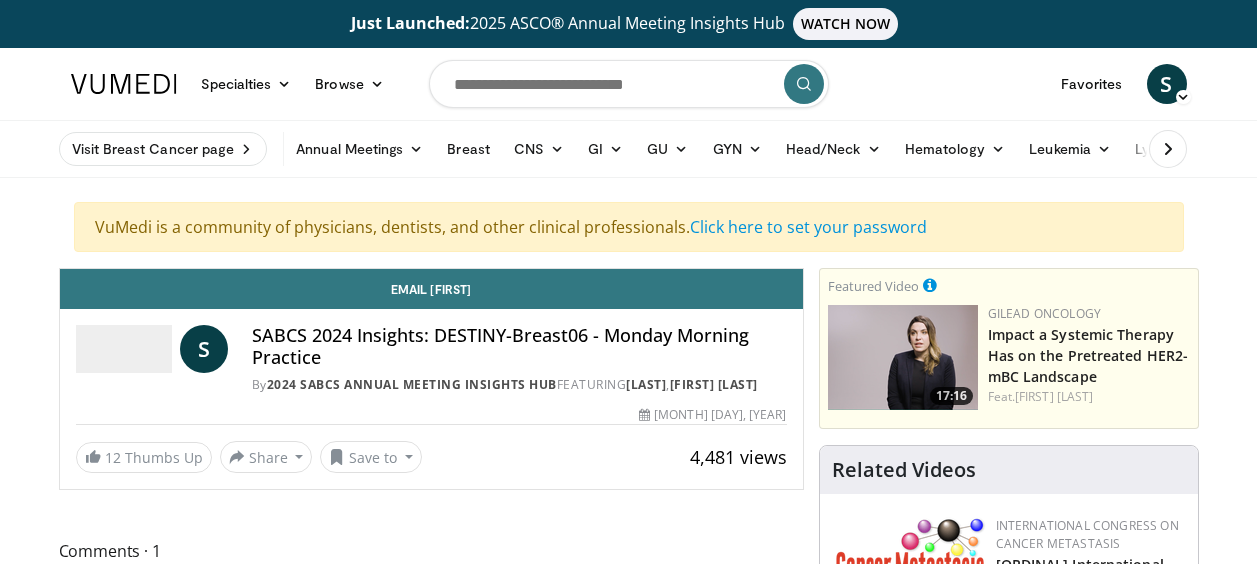 scroll, scrollTop: 0, scrollLeft: 0, axis: both 